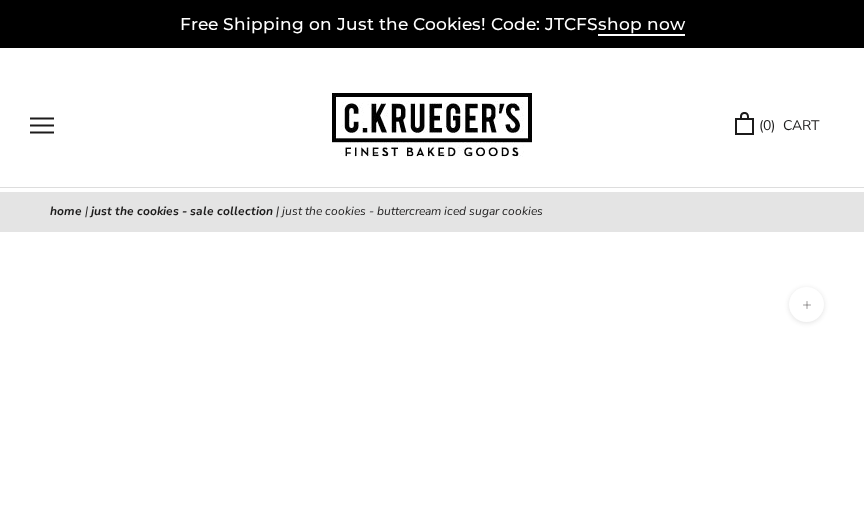 scroll, scrollTop: 0, scrollLeft: 0, axis: both 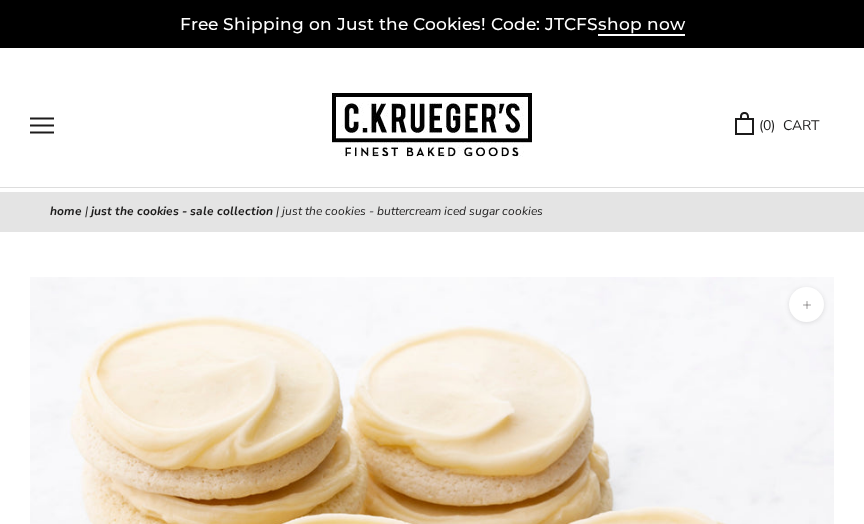 click at bounding box center (42, 125) 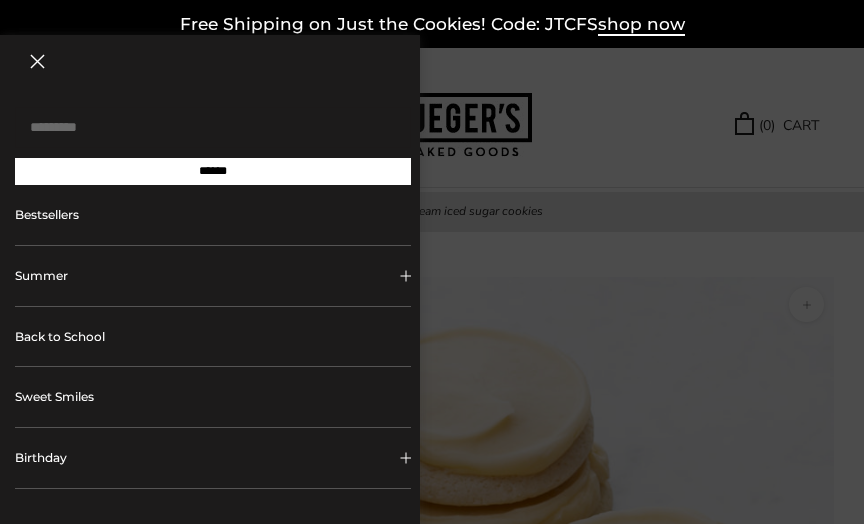 click at bounding box center [213, 127] 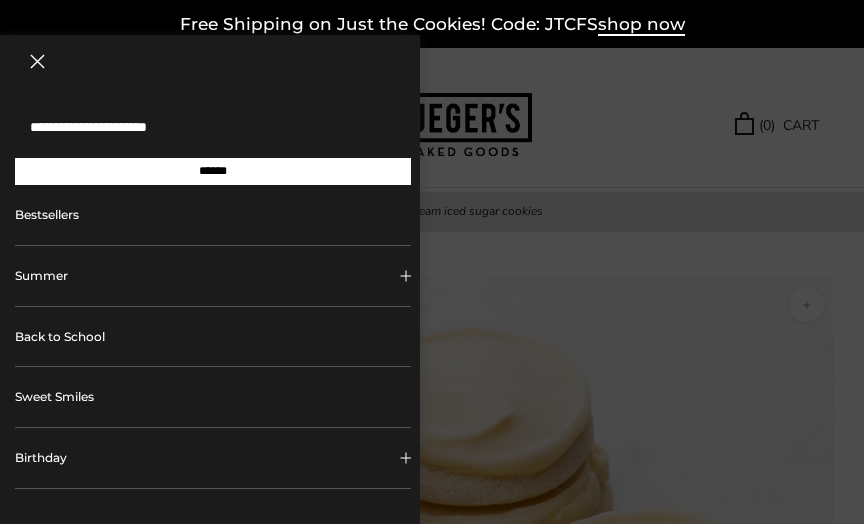 type on "**********" 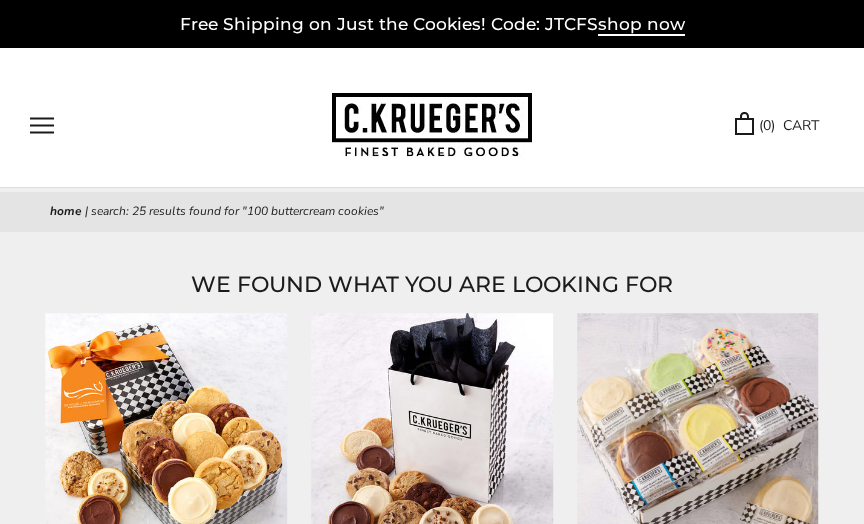 scroll, scrollTop: 284, scrollLeft: 0, axis: vertical 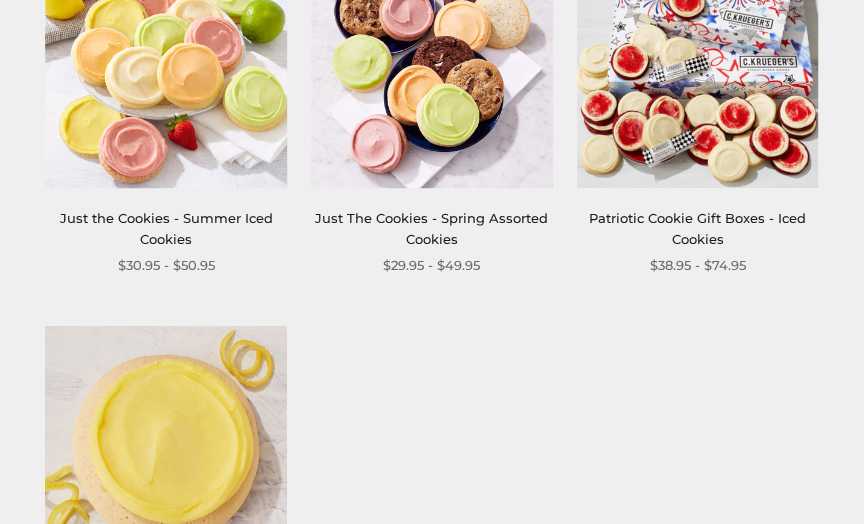 click at bounding box center [698, 67] 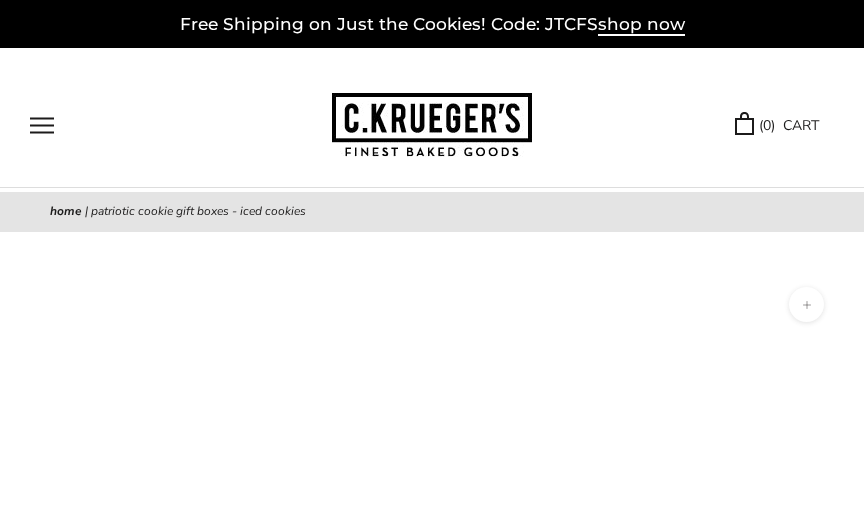 scroll, scrollTop: 0, scrollLeft: 0, axis: both 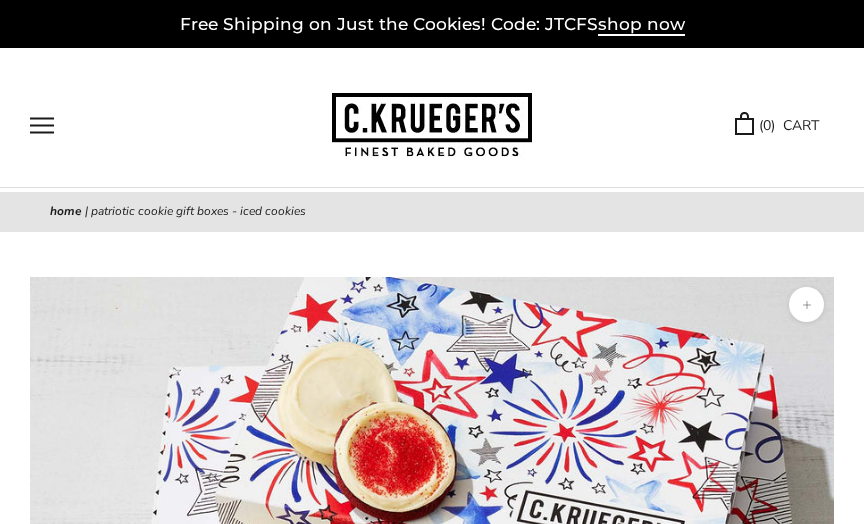 click at bounding box center (42, 125) 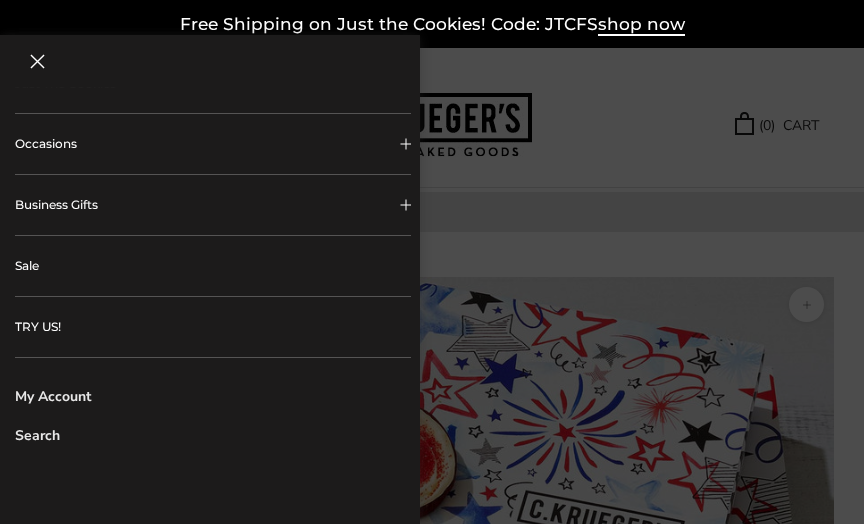 scroll, scrollTop: 555, scrollLeft: 0, axis: vertical 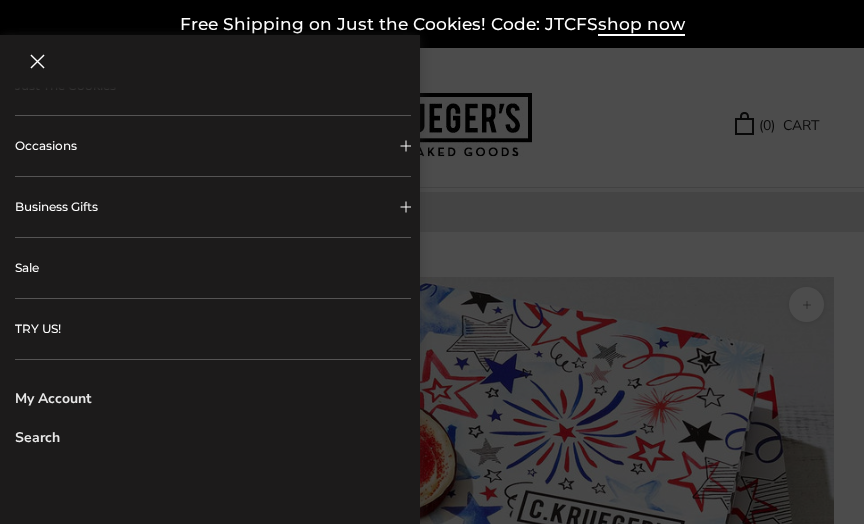 click on "TRY US!" at bounding box center [213, 329] 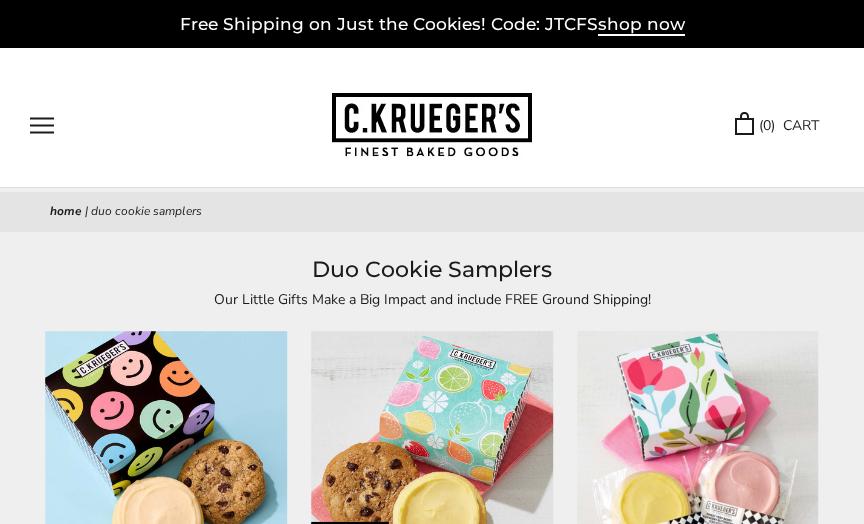 scroll, scrollTop: 0, scrollLeft: 0, axis: both 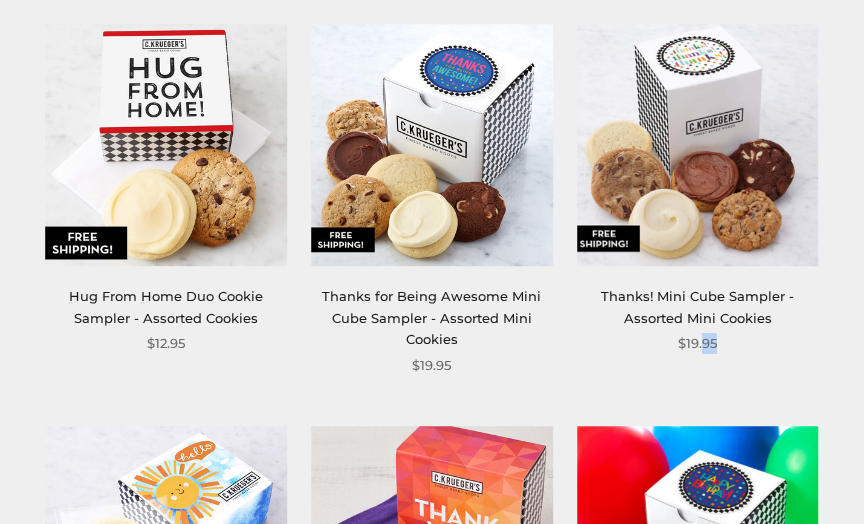click on "**********" at bounding box center (420, -725) 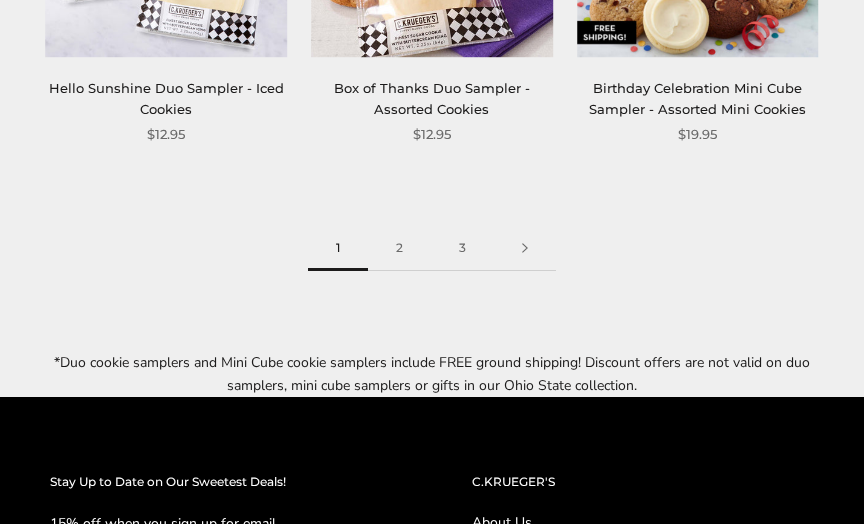 scroll, scrollTop: 3198, scrollLeft: 0, axis: vertical 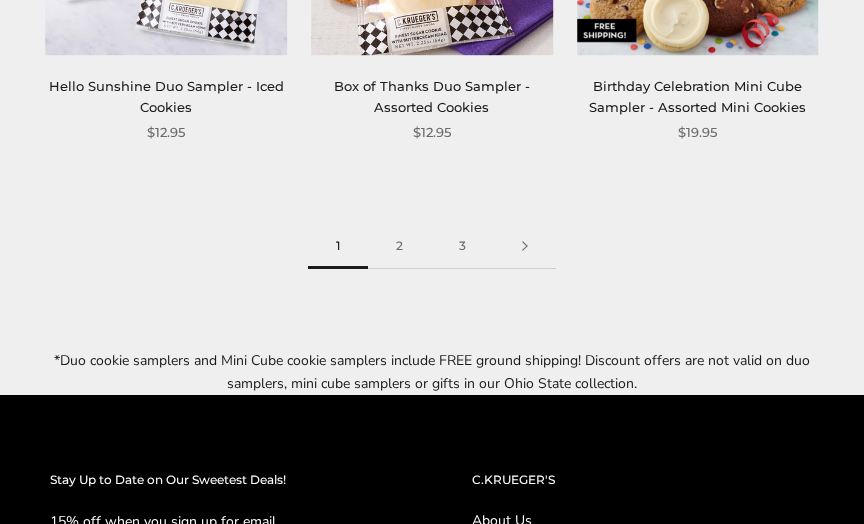 click on "2" at bounding box center (399, 246) 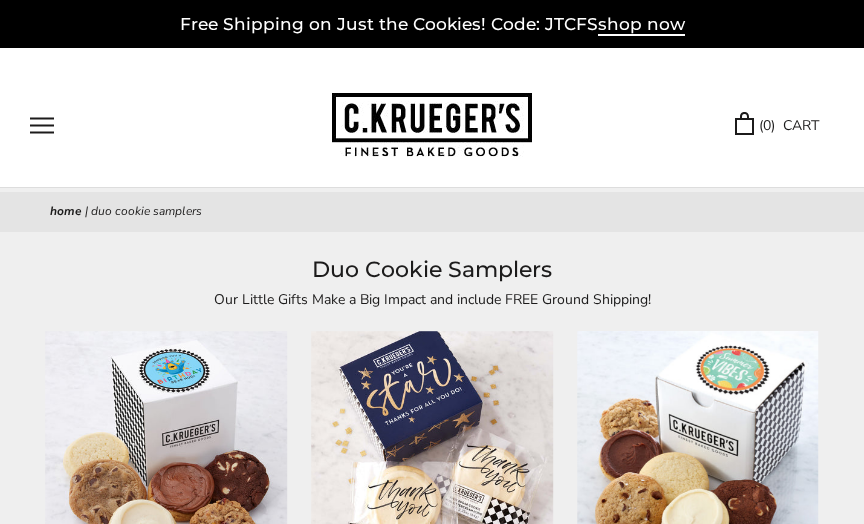 scroll, scrollTop: 0, scrollLeft: 0, axis: both 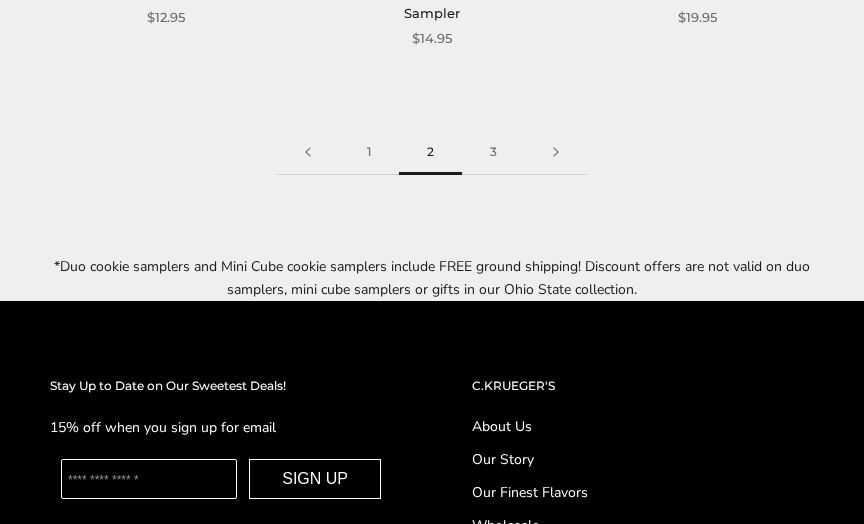 click on "3" at bounding box center [493, 152] 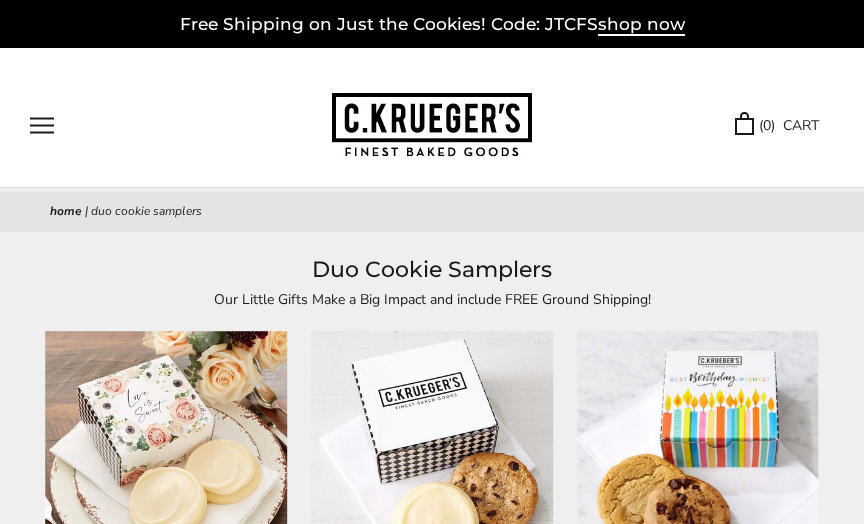 scroll, scrollTop: 0, scrollLeft: 0, axis: both 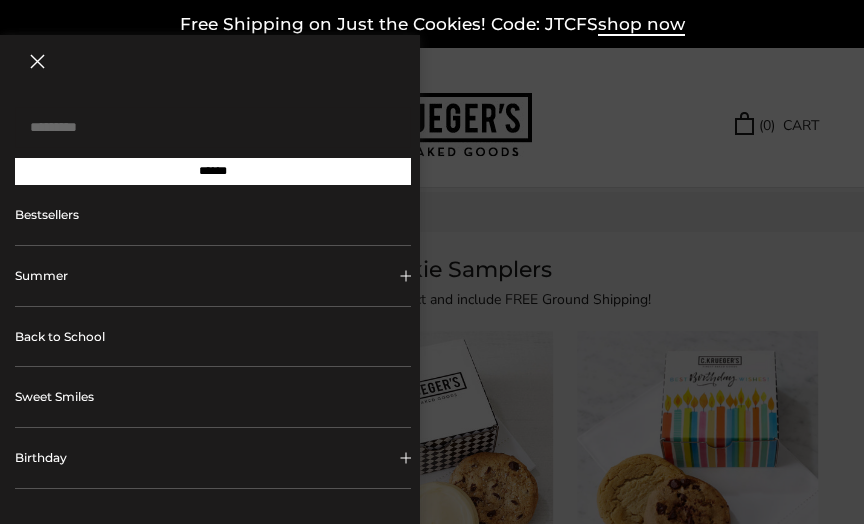click at bounding box center (213, 127) 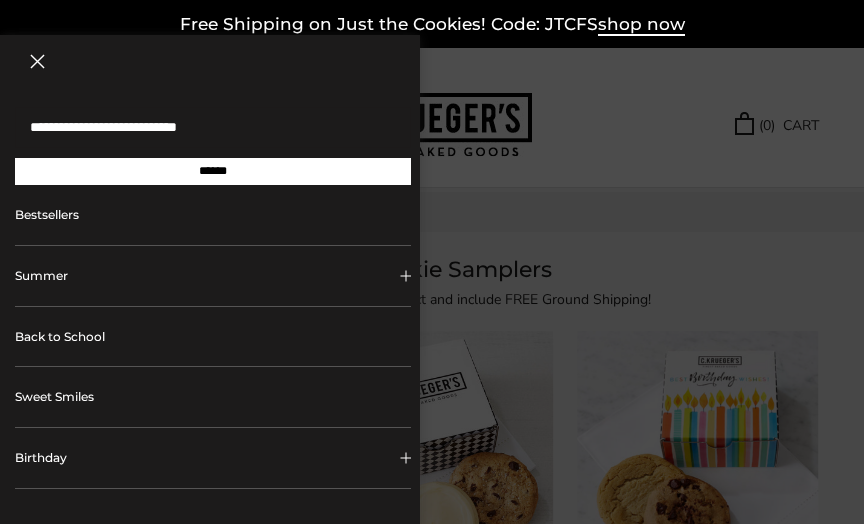 type on "**********" 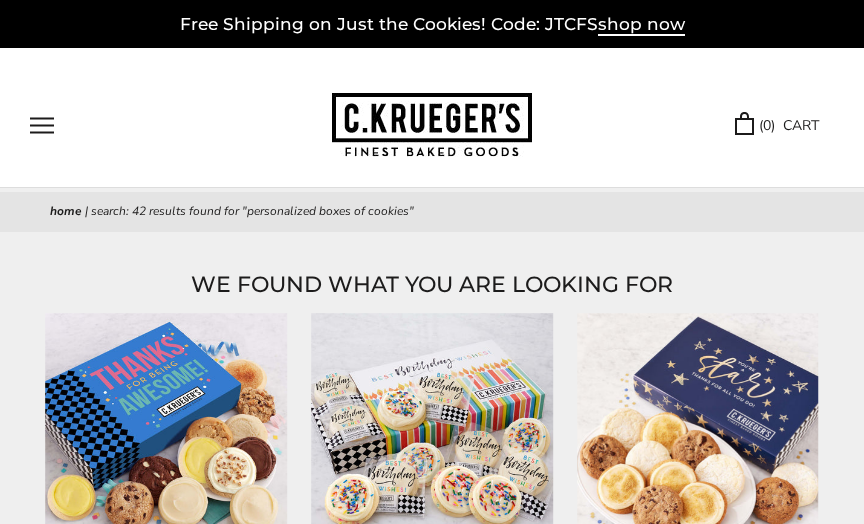 scroll, scrollTop: 0, scrollLeft: 0, axis: both 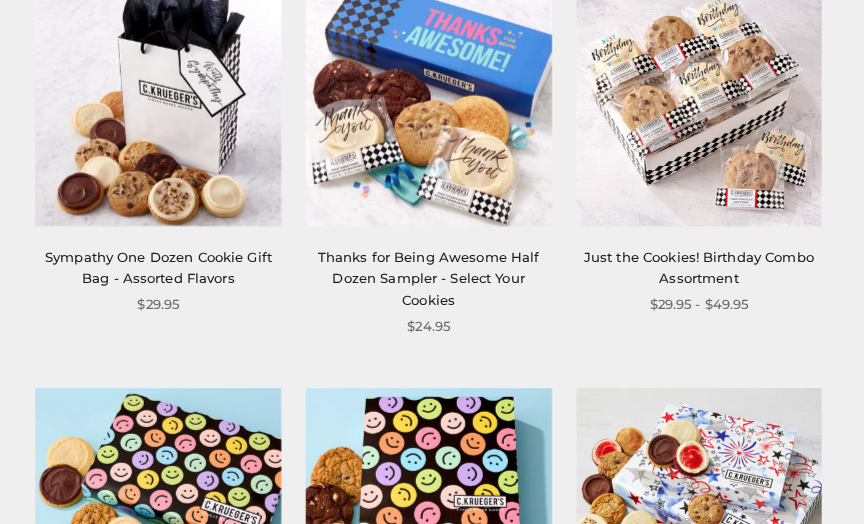 click at bounding box center [698, 102] 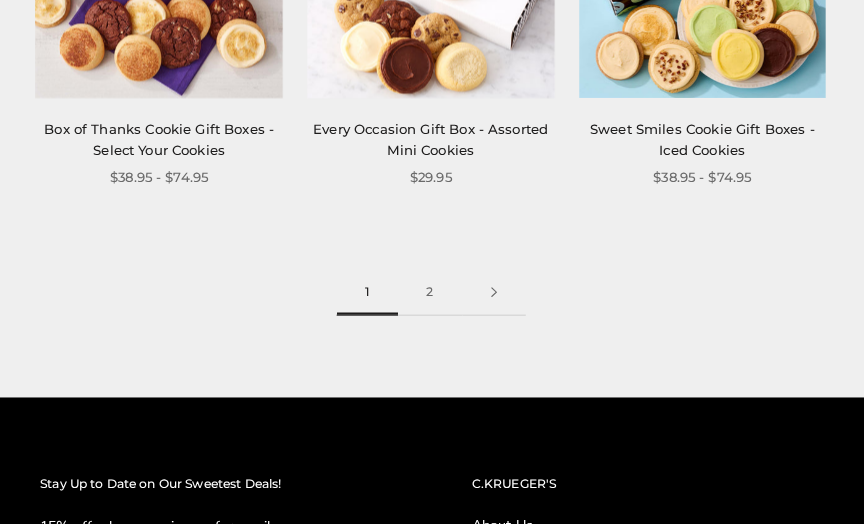 scroll, scrollTop: 4705, scrollLeft: 0, axis: vertical 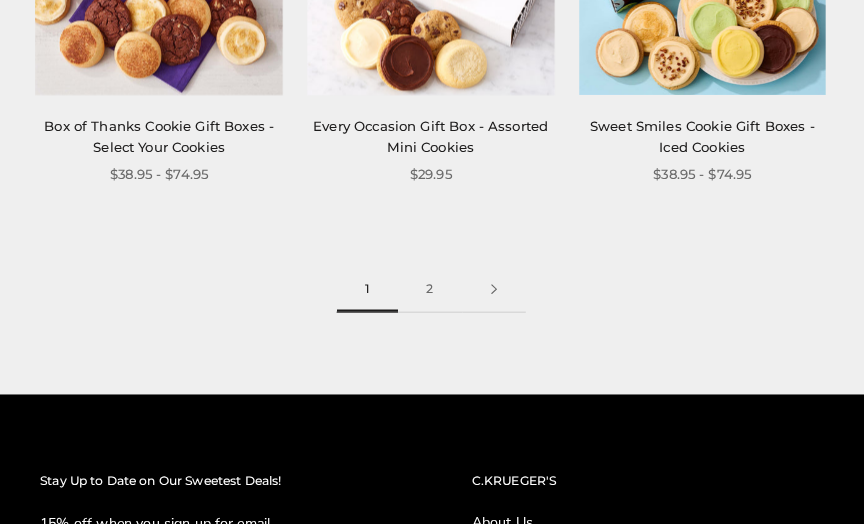 click on "2" at bounding box center (431, 283) 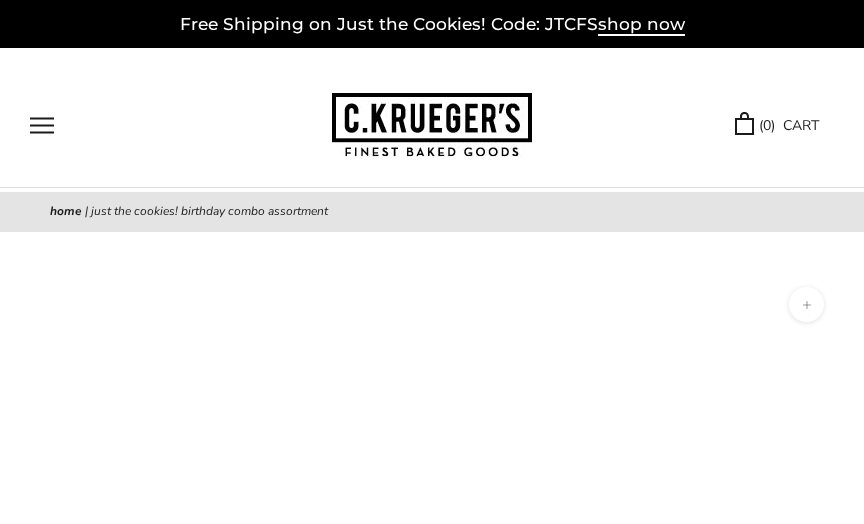 scroll, scrollTop: 0, scrollLeft: 0, axis: both 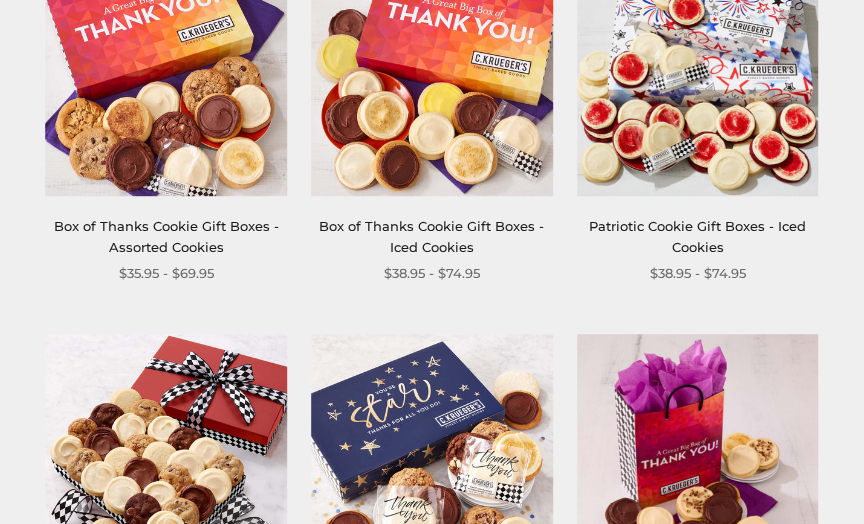 click at bounding box center (698, 75) 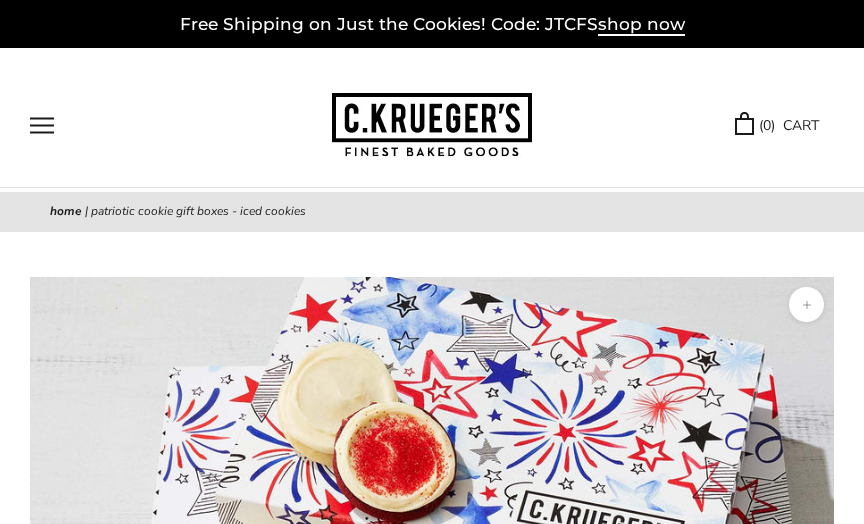 scroll, scrollTop: 0, scrollLeft: 0, axis: both 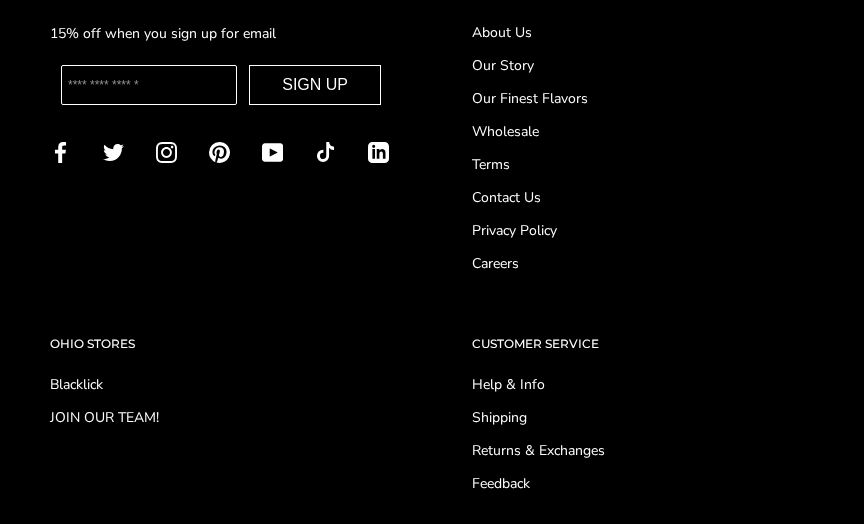 click on "OHIO STORES" at bounding box center [221, 344] 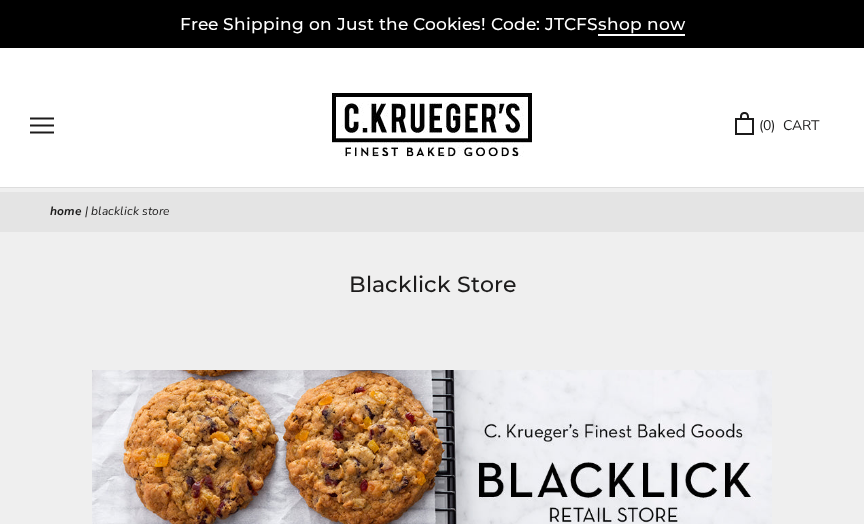 scroll, scrollTop: 0, scrollLeft: 0, axis: both 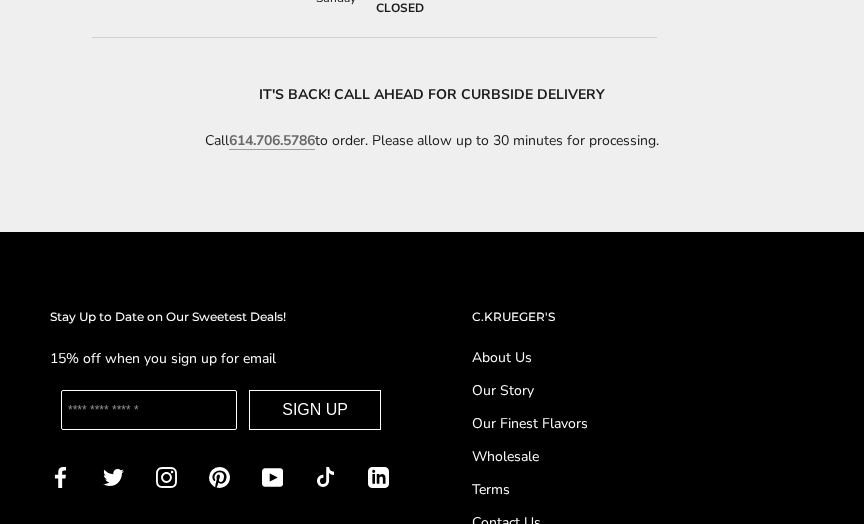 click on "Free Shipping on Just the Cookies!  Code: JTCFS  shop now
******
TRY US!
Sign In
( 0 )  CART
( 0 )  CART
Bestsellers
Summer" at bounding box center (432, -99) 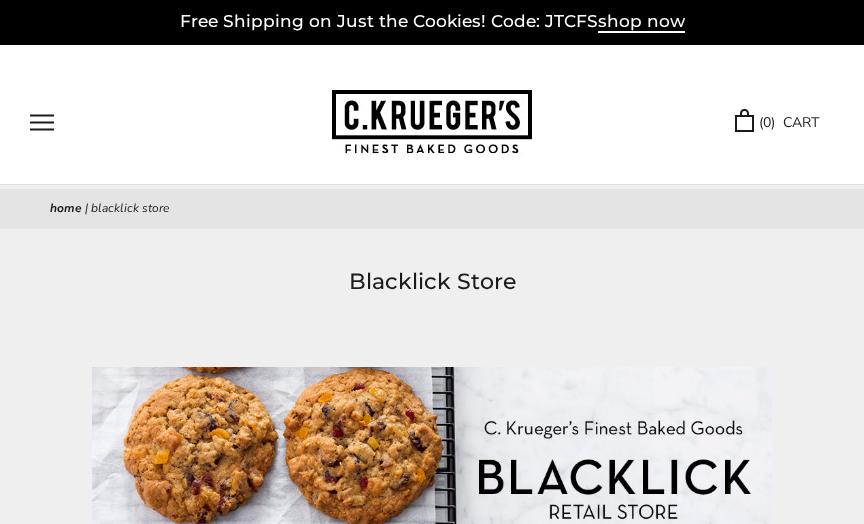 scroll, scrollTop: 0, scrollLeft: 0, axis: both 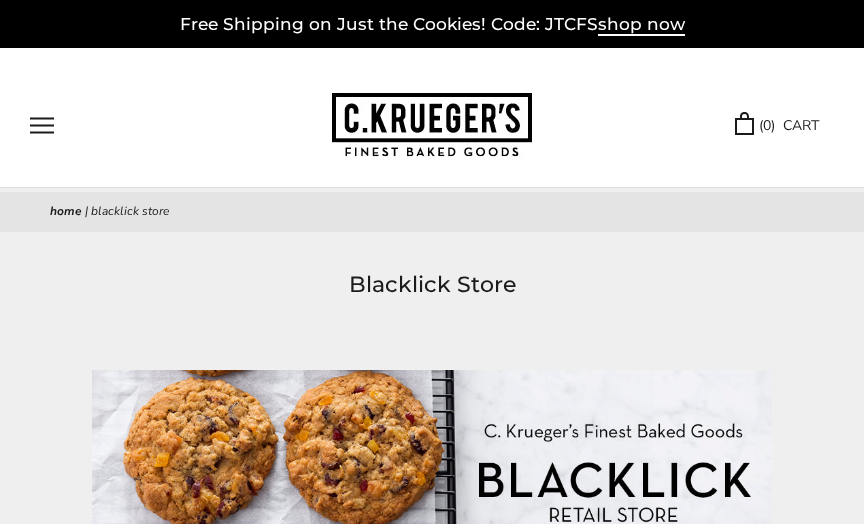 click at bounding box center (42, 125) 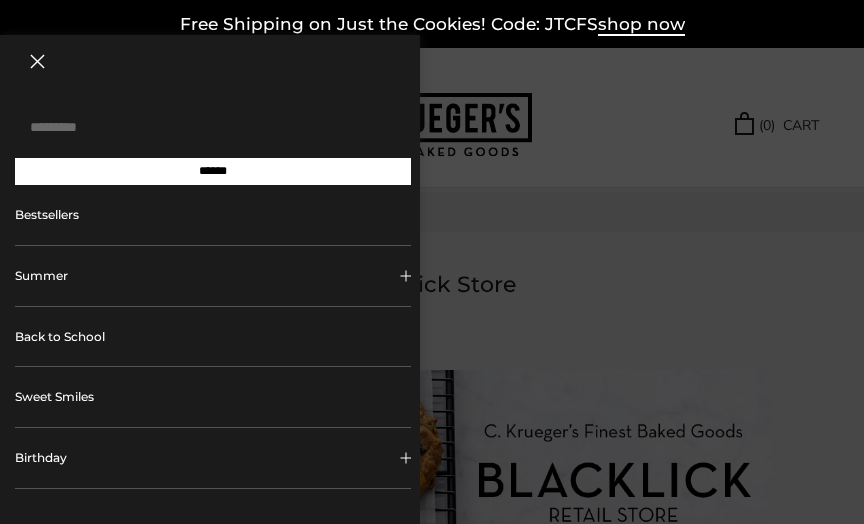 click at bounding box center (213, 127) 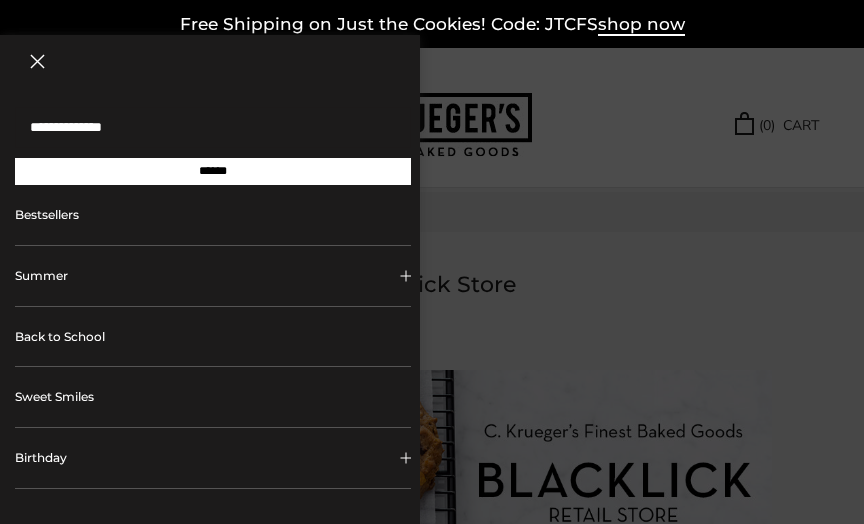 type on "**********" 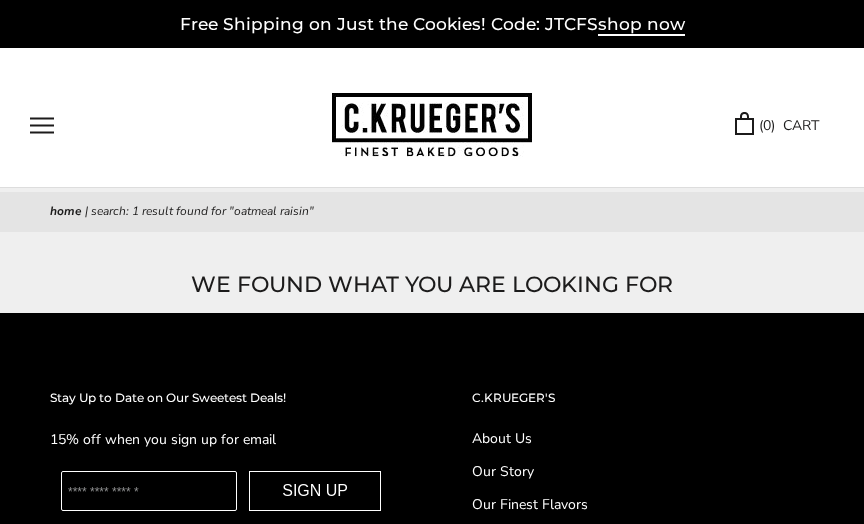 scroll, scrollTop: 0, scrollLeft: 0, axis: both 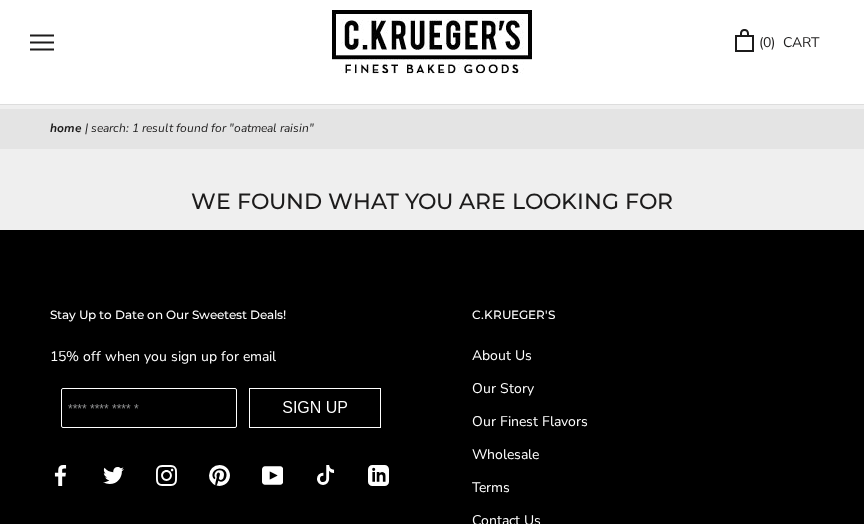 click on "WE FOUND WHAT YOU ARE LOOKING FOR" at bounding box center (432, 202) 